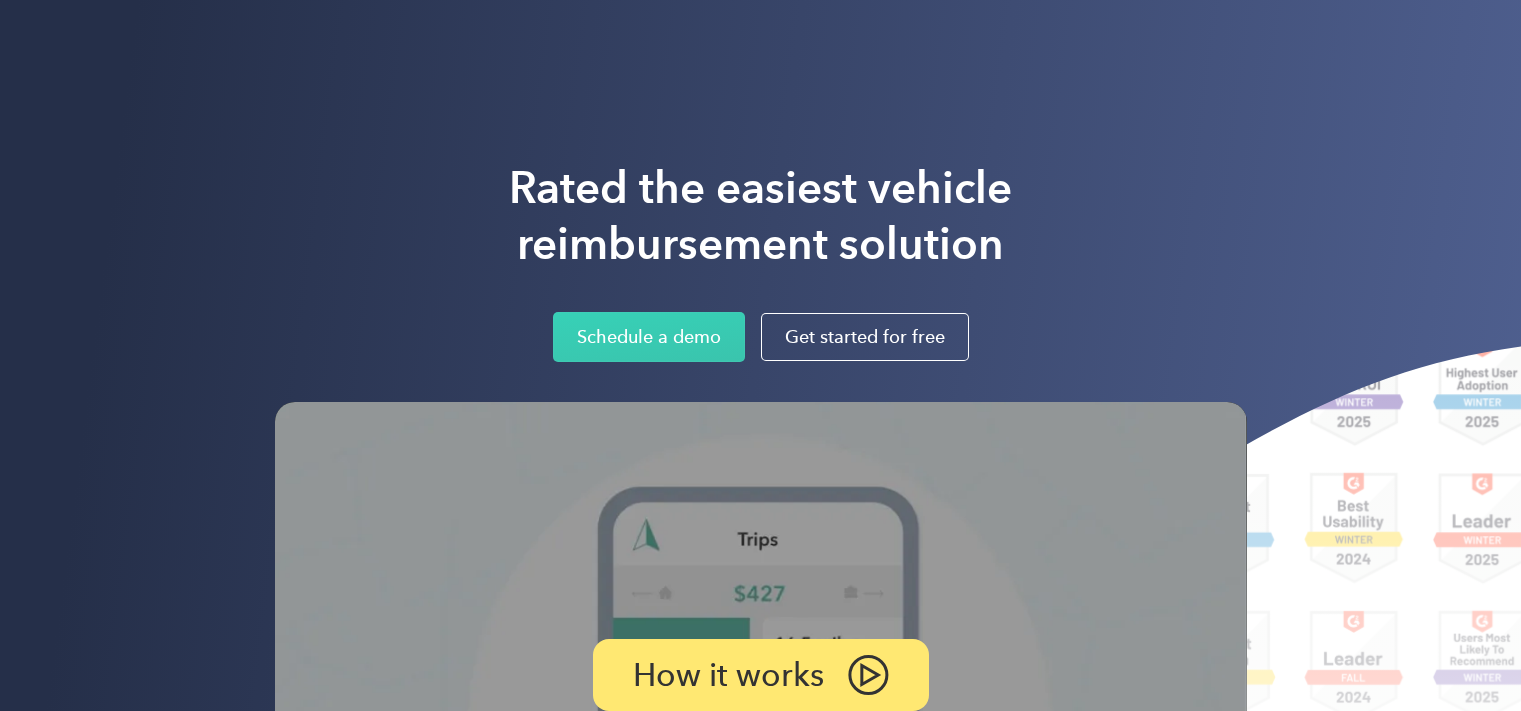 scroll, scrollTop: 0, scrollLeft: 0, axis: both 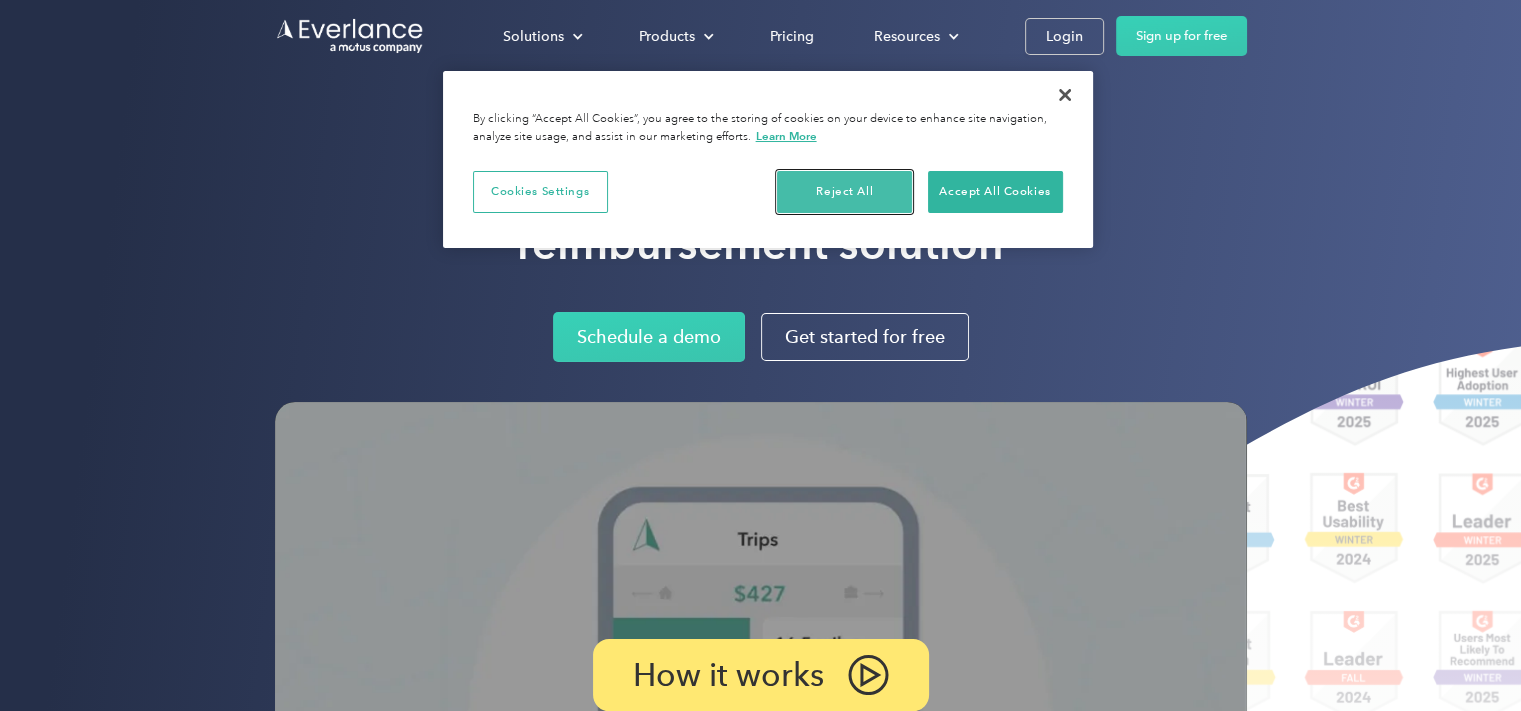 click on "Reject All" at bounding box center [844, 192] 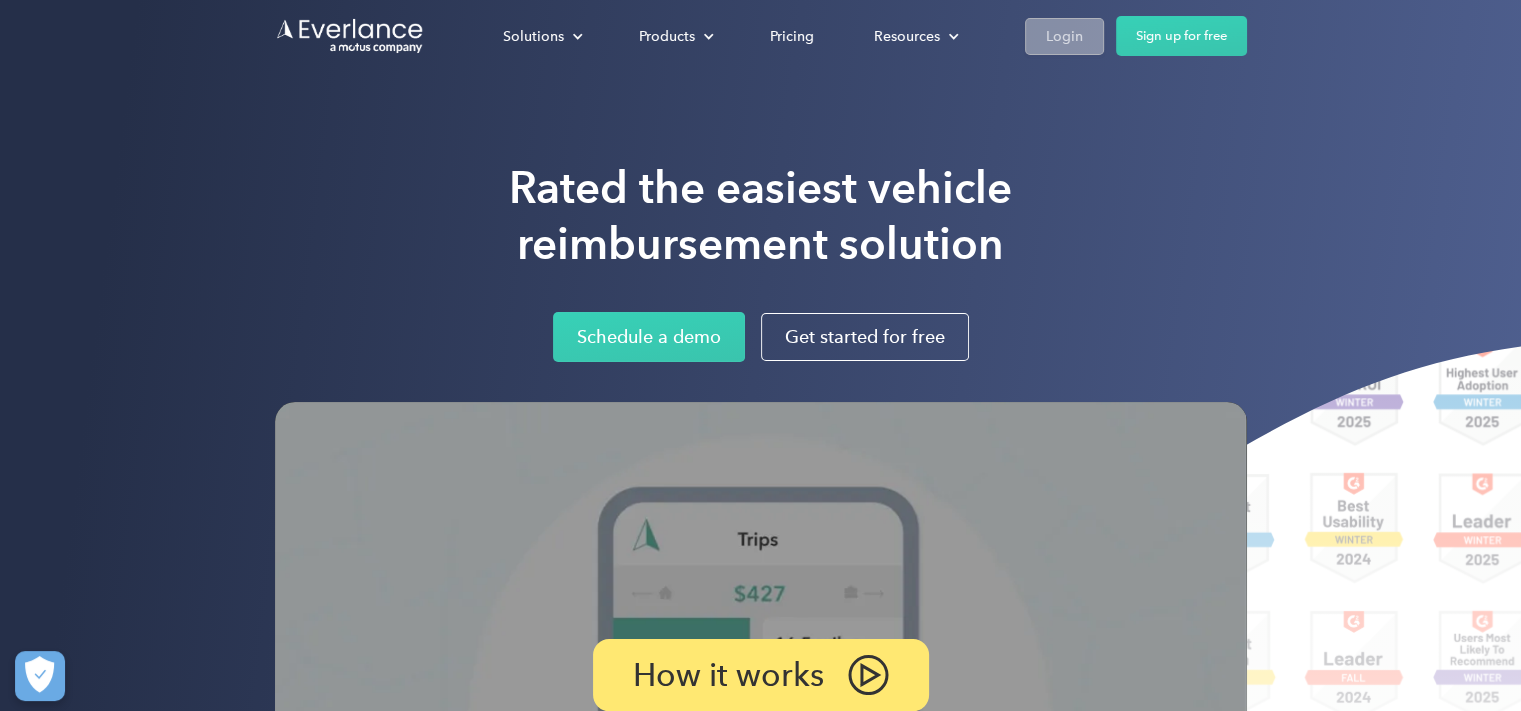 click on "Login" at bounding box center (1064, 36) 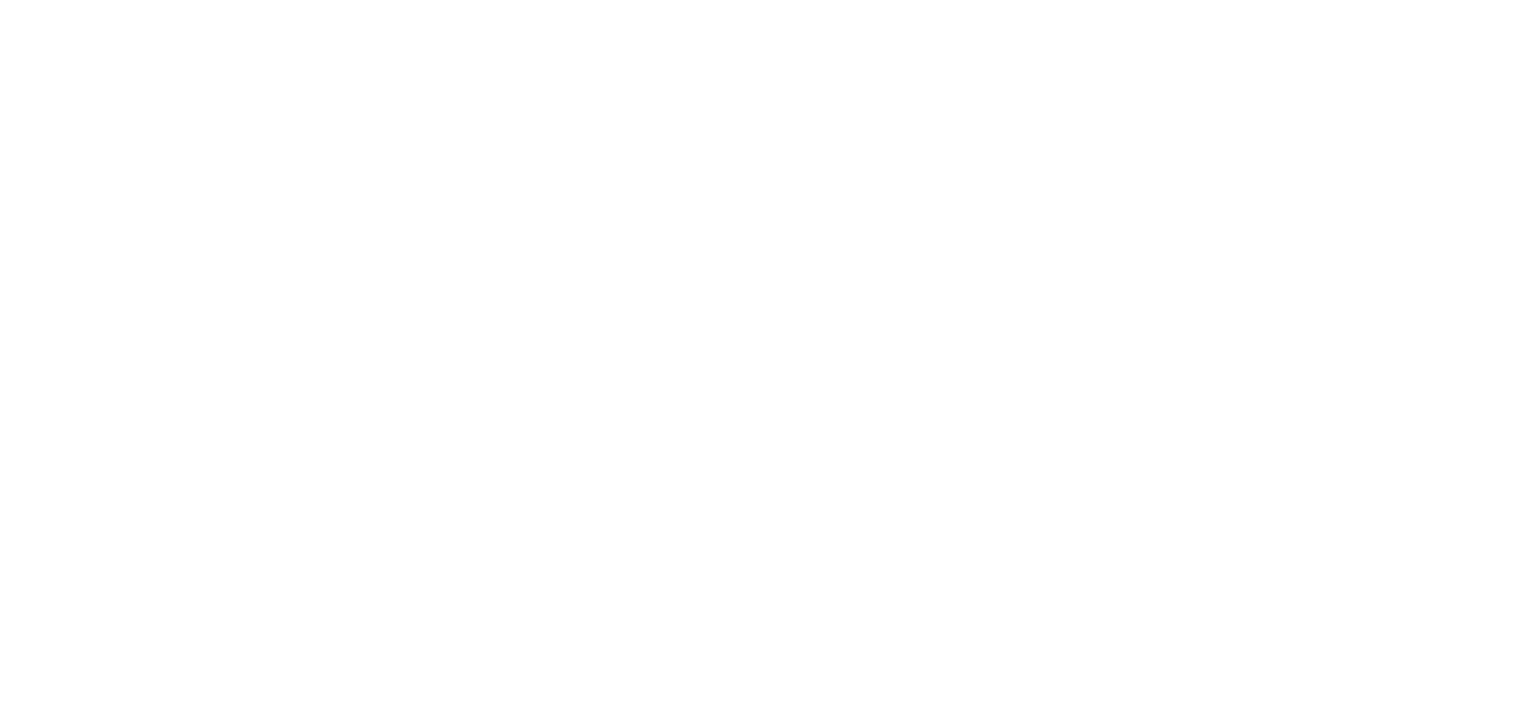 scroll, scrollTop: 0, scrollLeft: 0, axis: both 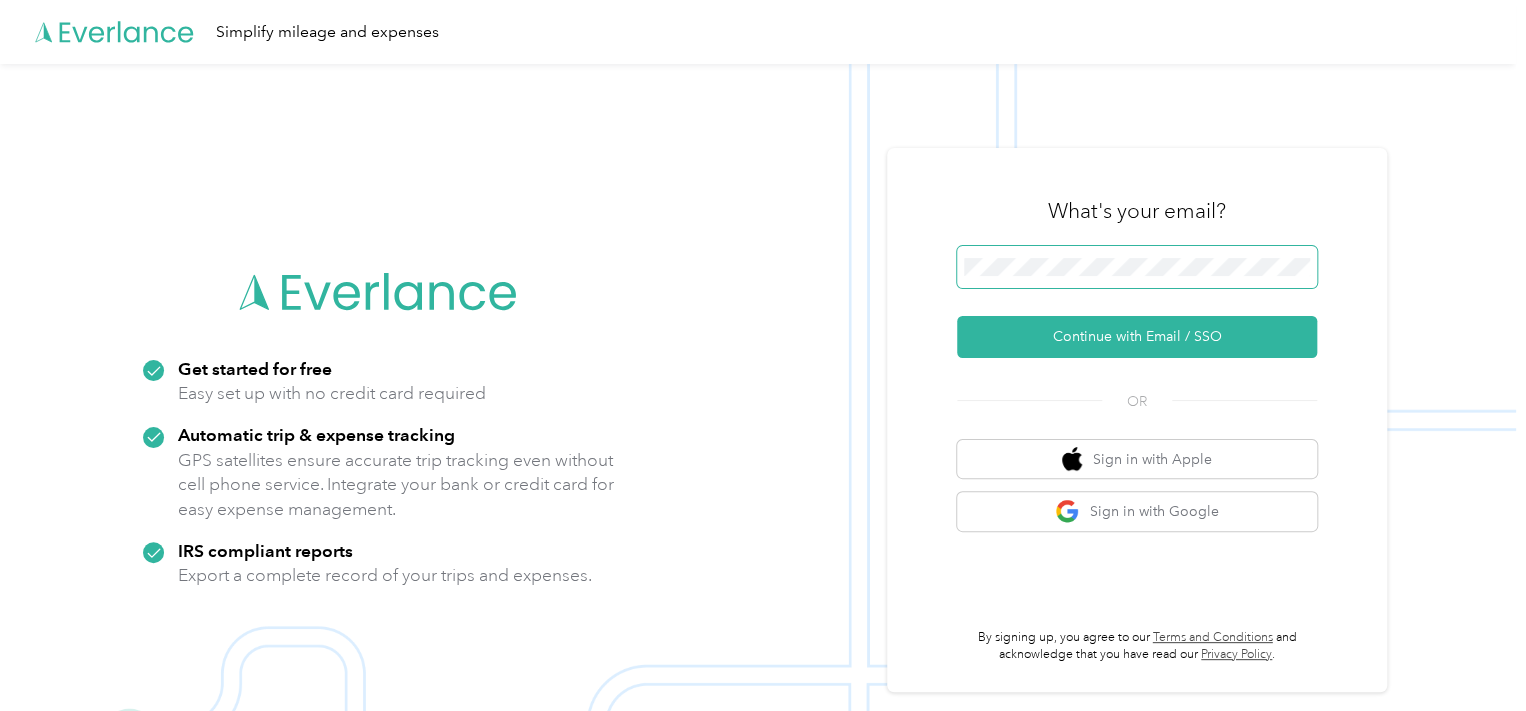 click at bounding box center (1137, 267) 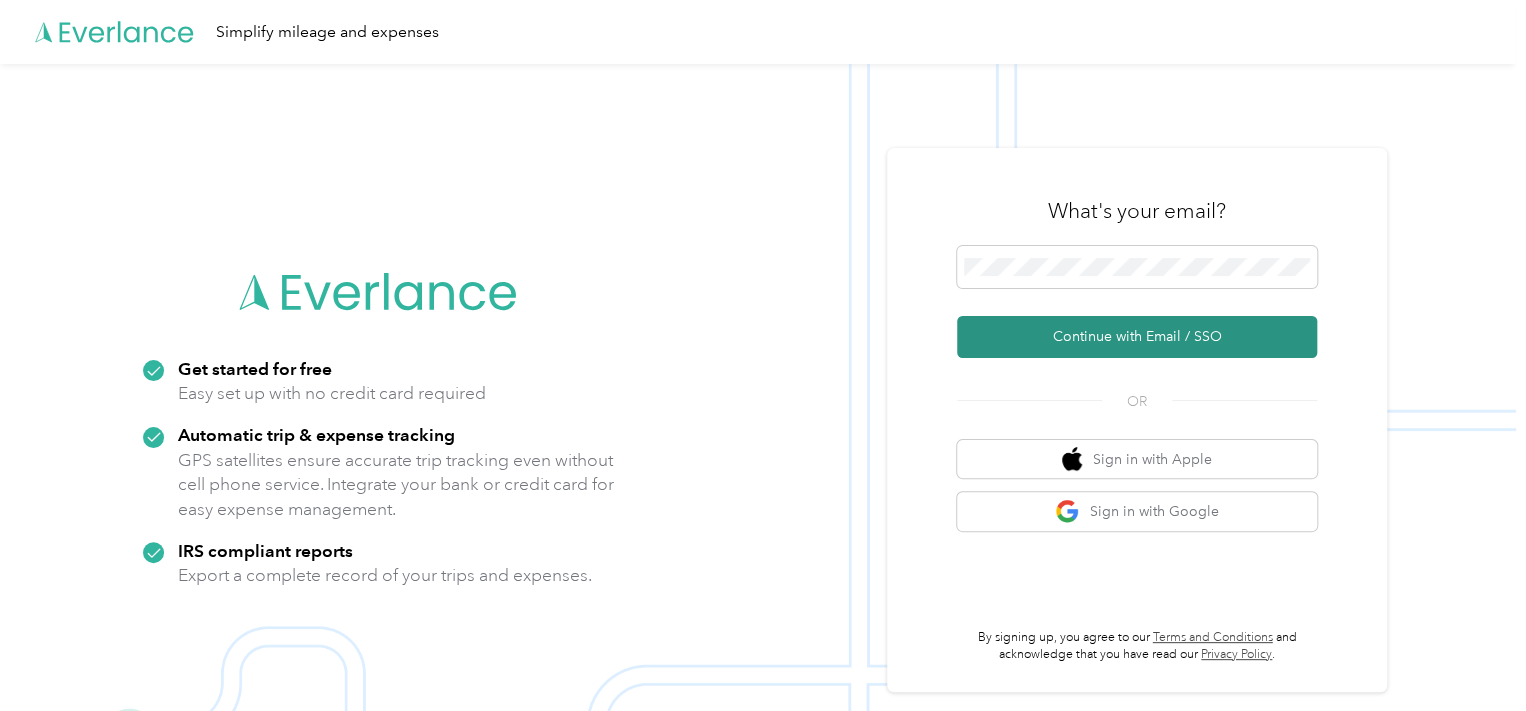 click on "Continue with Email / SSO" at bounding box center (1137, 337) 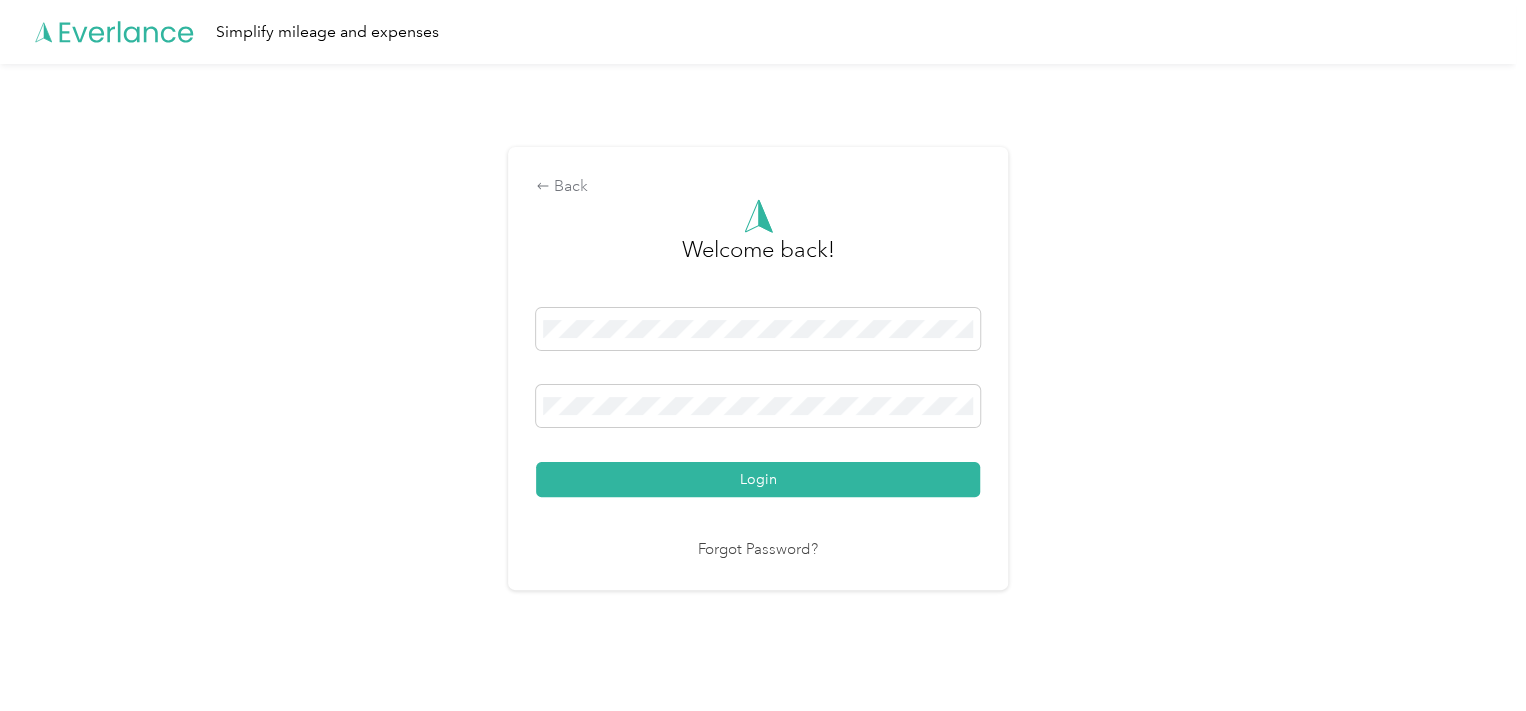click on "Welcome back! Login Forgot Password?" at bounding box center (758, 380) 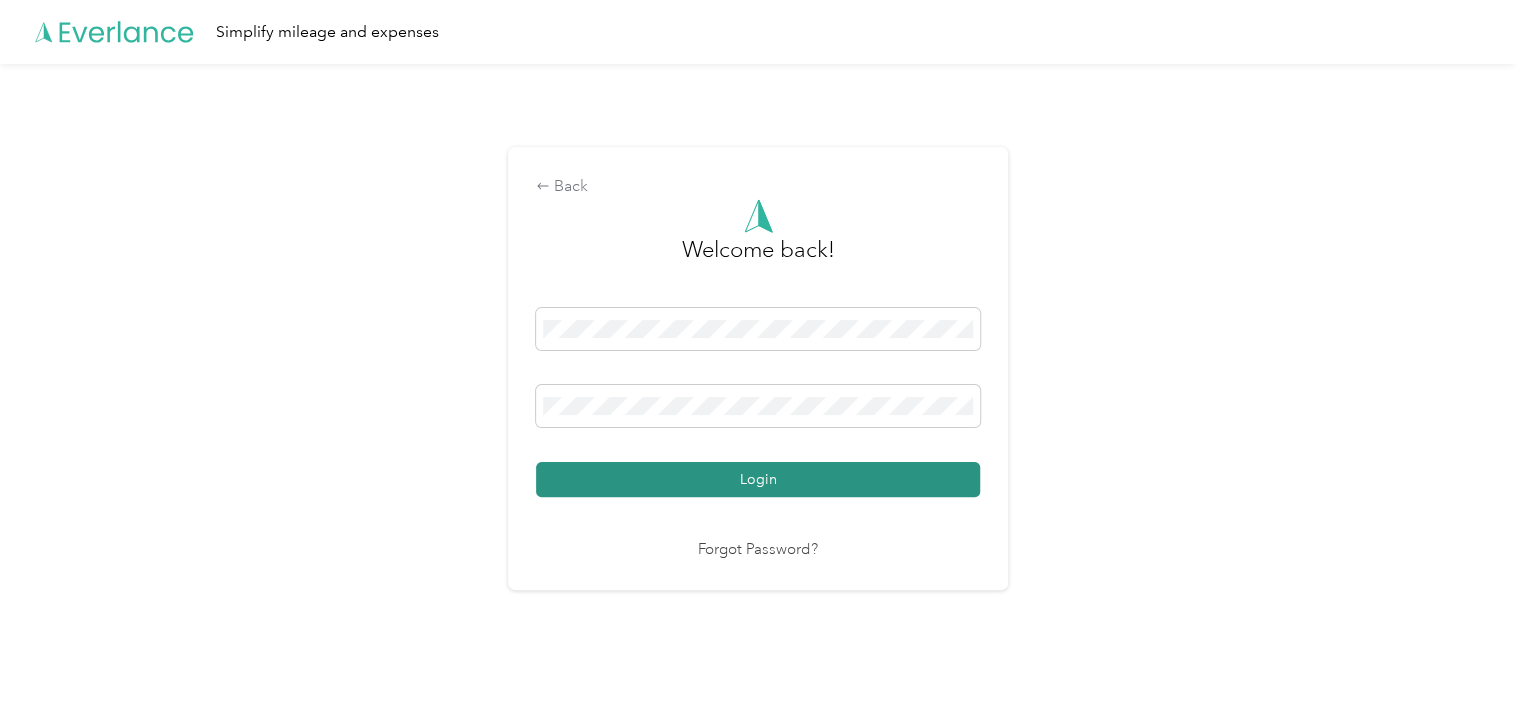 click on "Login" at bounding box center (758, 479) 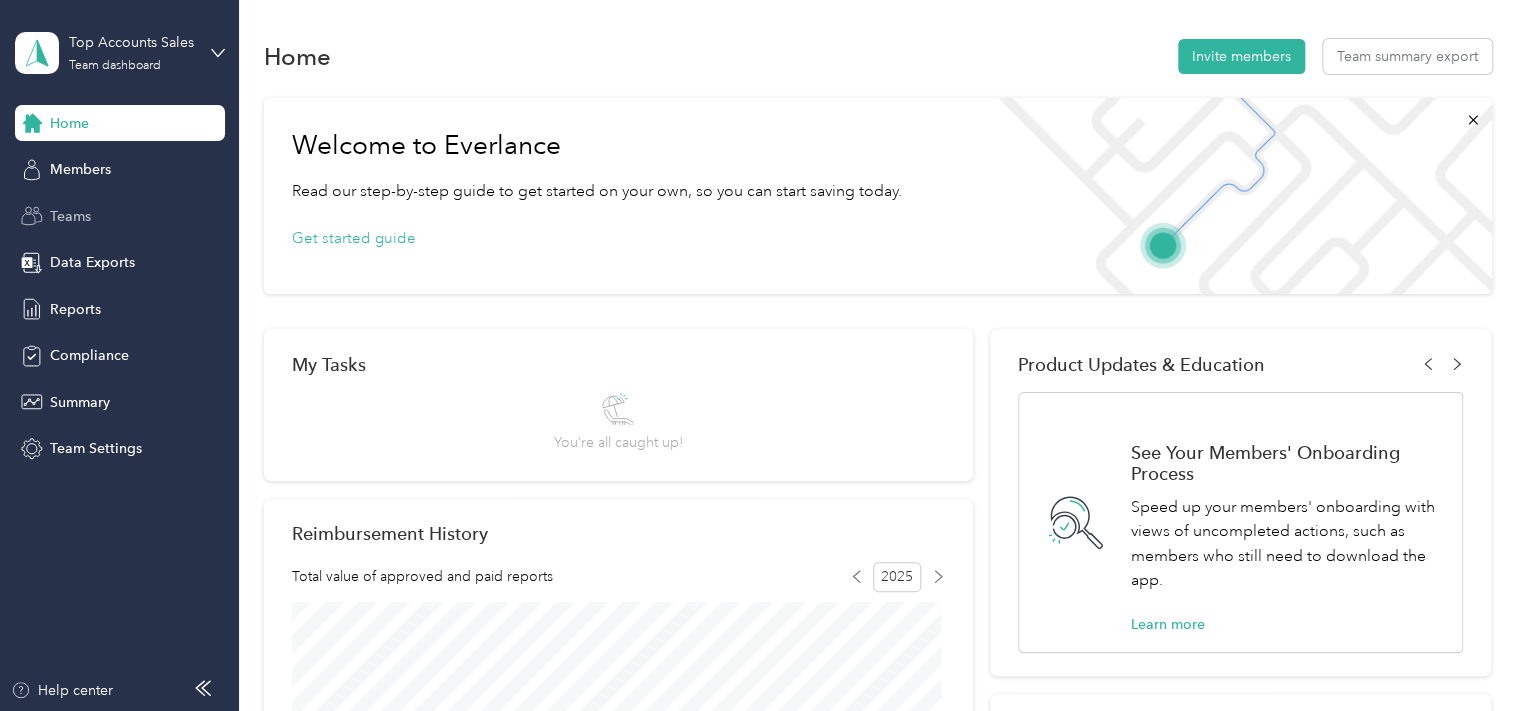 click on "Teams" at bounding box center [70, 216] 